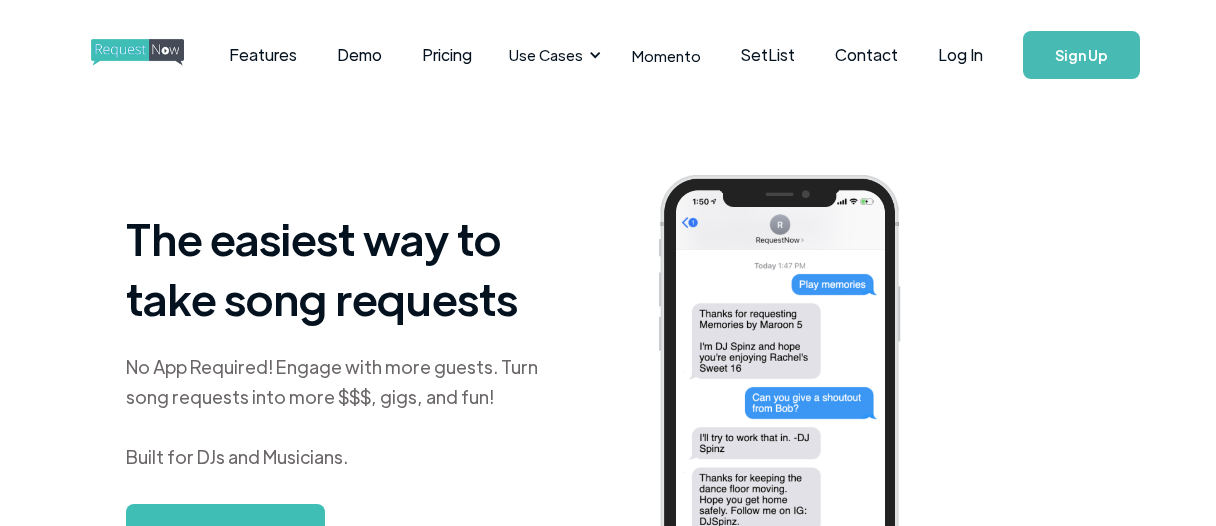 scroll, scrollTop: 0, scrollLeft: 0, axis: both 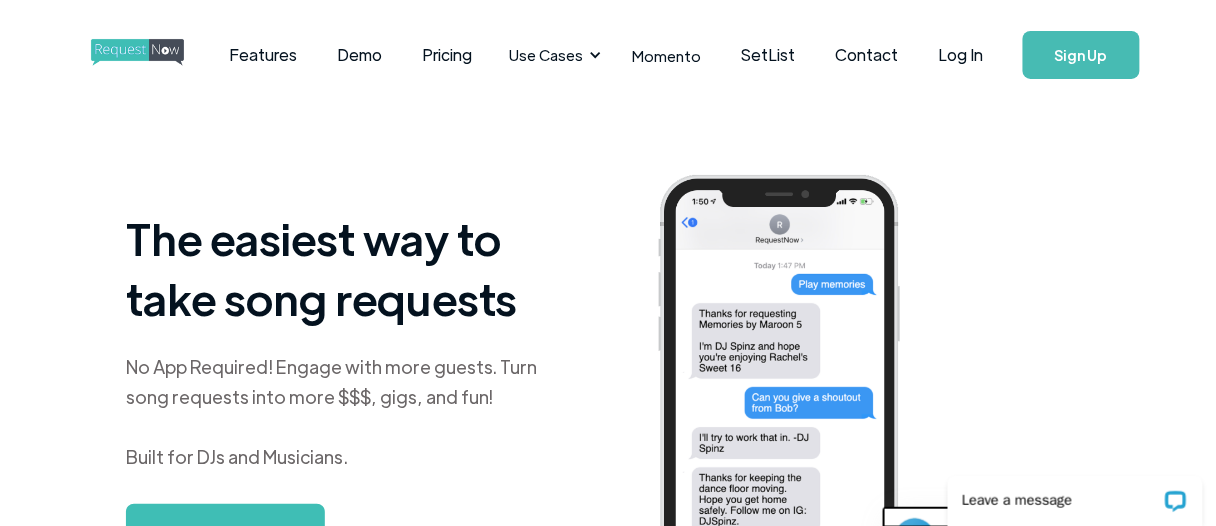 click at bounding box center (156, 52) 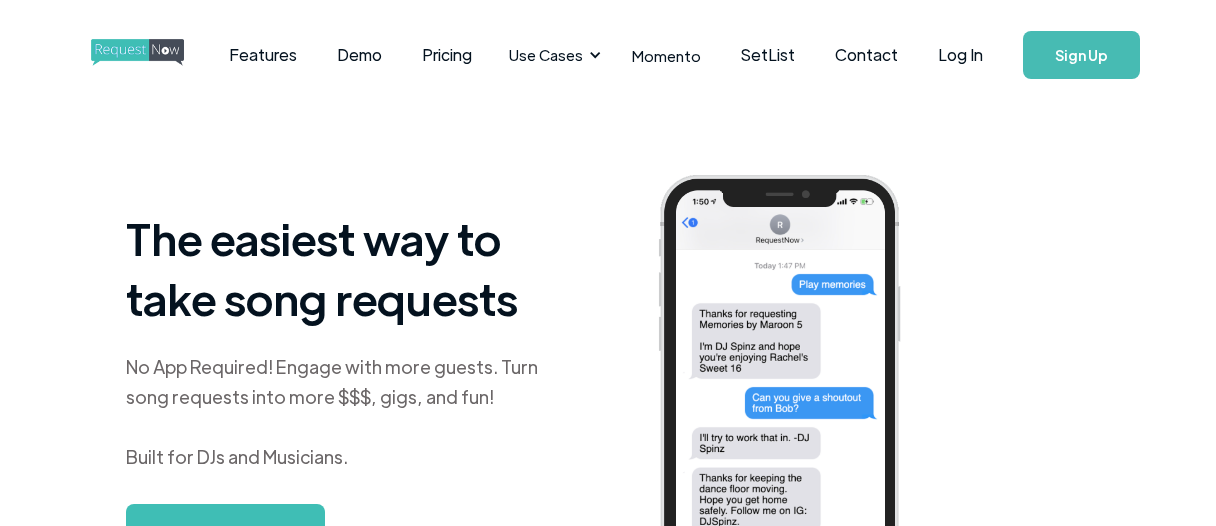 scroll, scrollTop: 0, scrollLeft: 0, axis: both 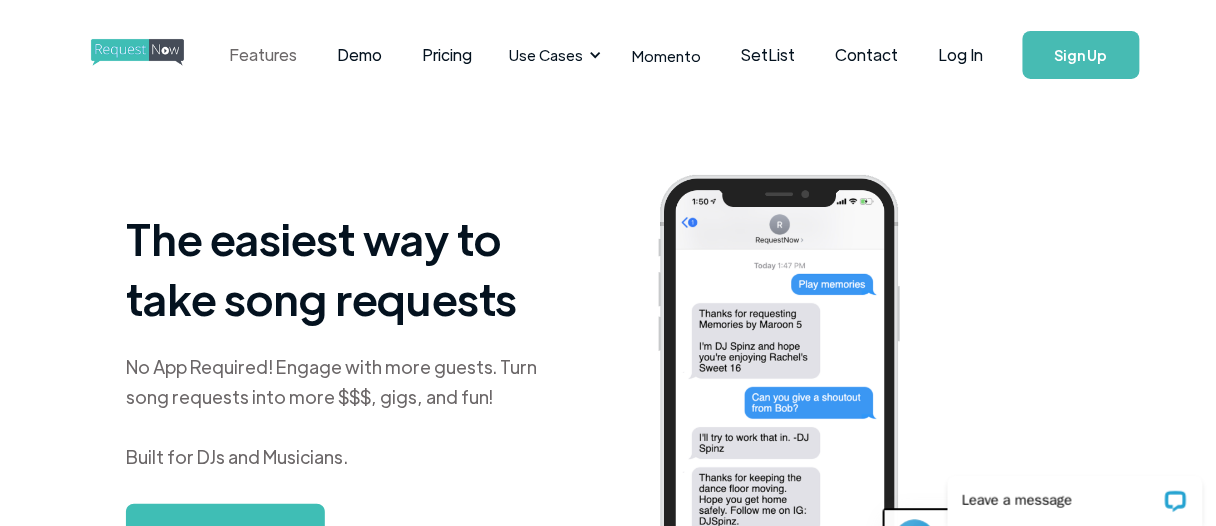 click on "Features" at bounding box center (263, 55) 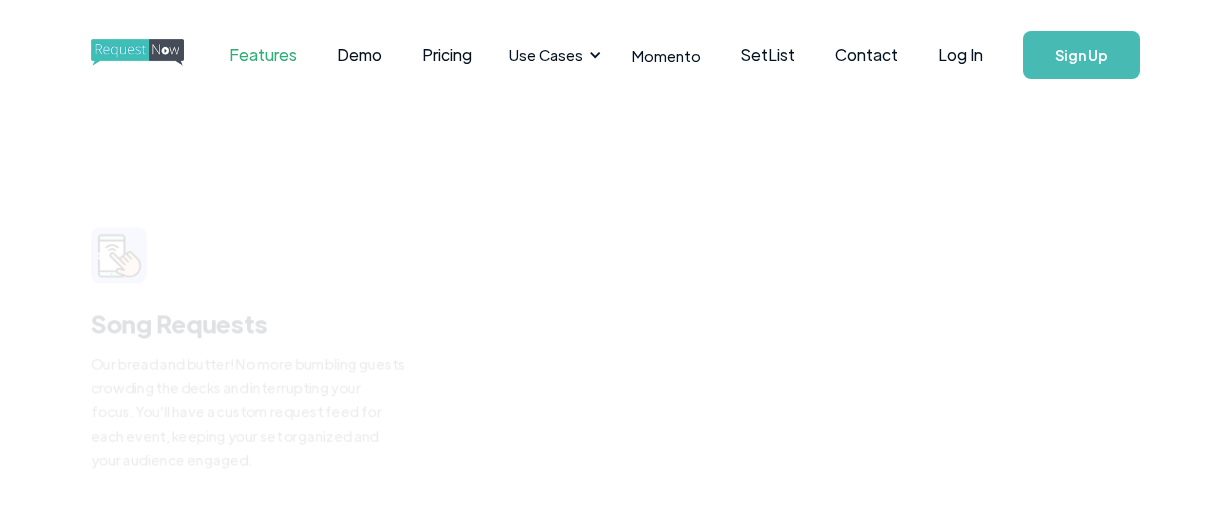 scroll, scrollTop: 0, scrollLeft: 0, axis: both 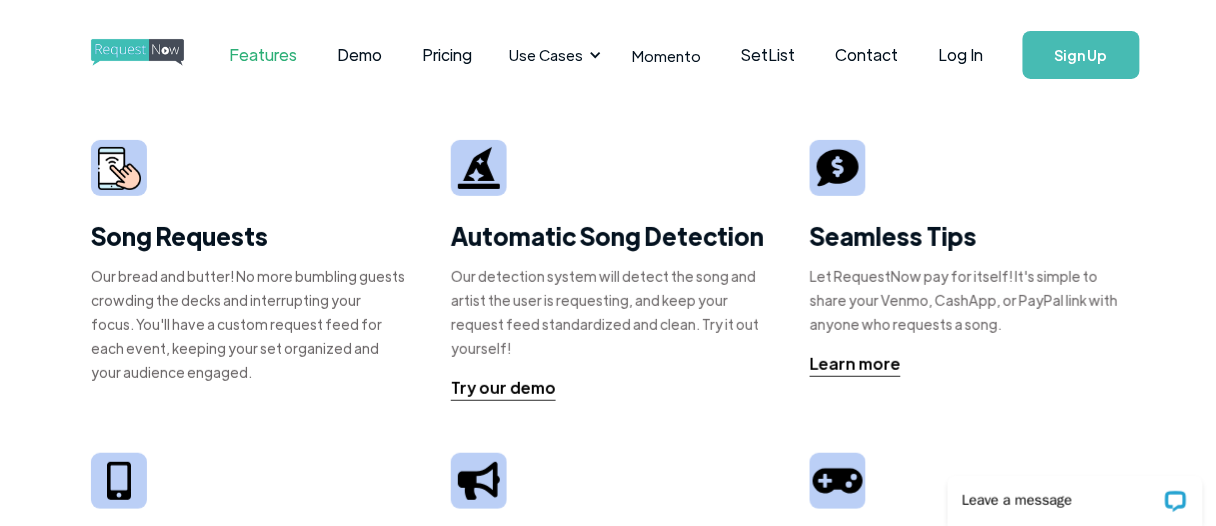 click at bounding box center [119, 168] 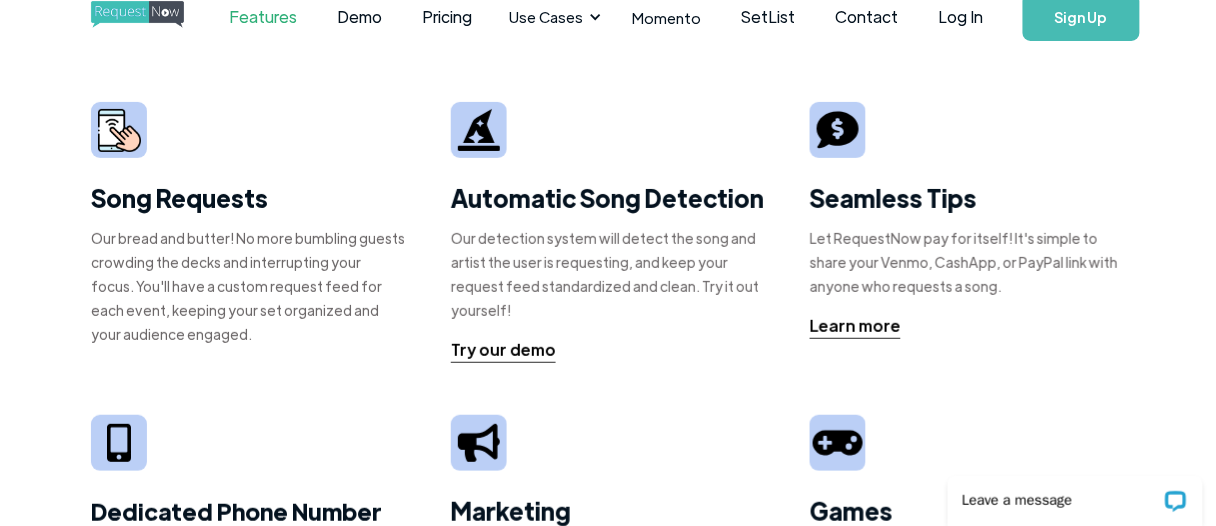 scroll, scrollTop: 0, scrollLeft: 0, axis: both 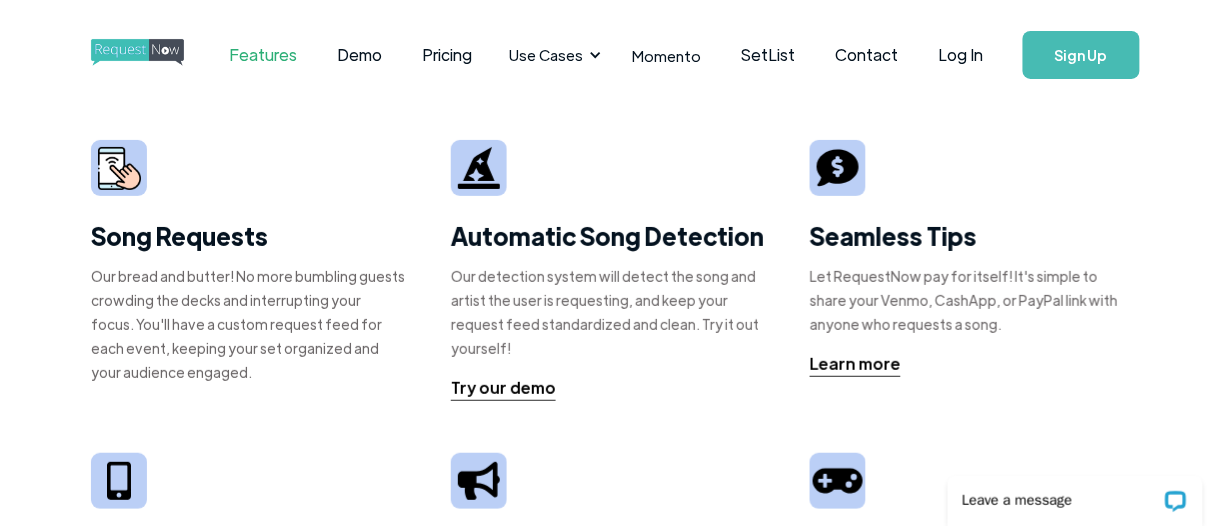 click on "Song Requests" at bounding box center [179, 235] 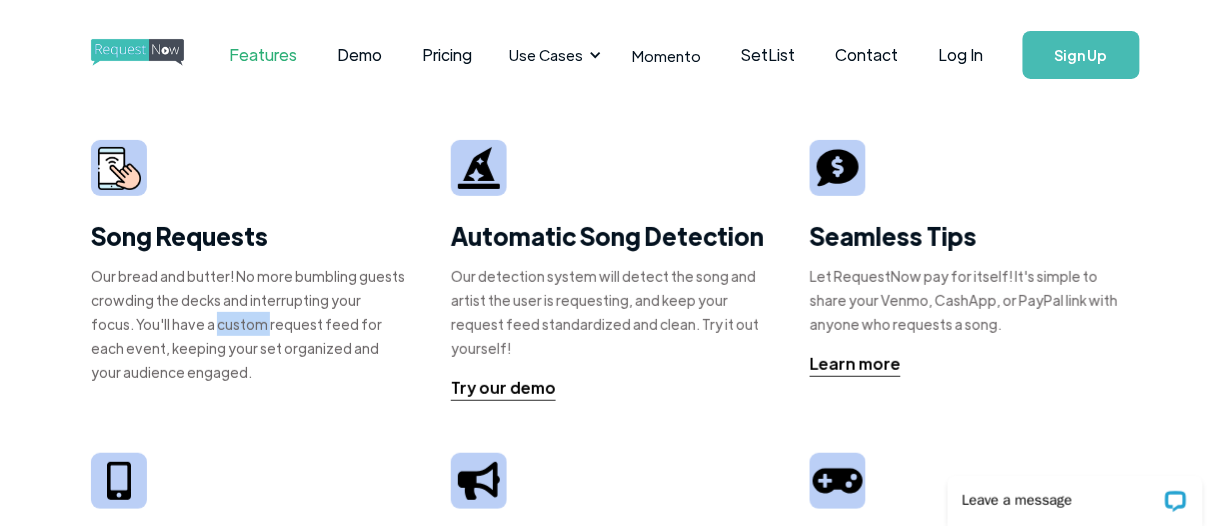 click on "Our bread and butter! No more bumbling guests crowding the decks and interrupting your focus. You'll have a custom request feed for each event, keeping your set organized and your audience engaged." at bounding box center [248, 324] 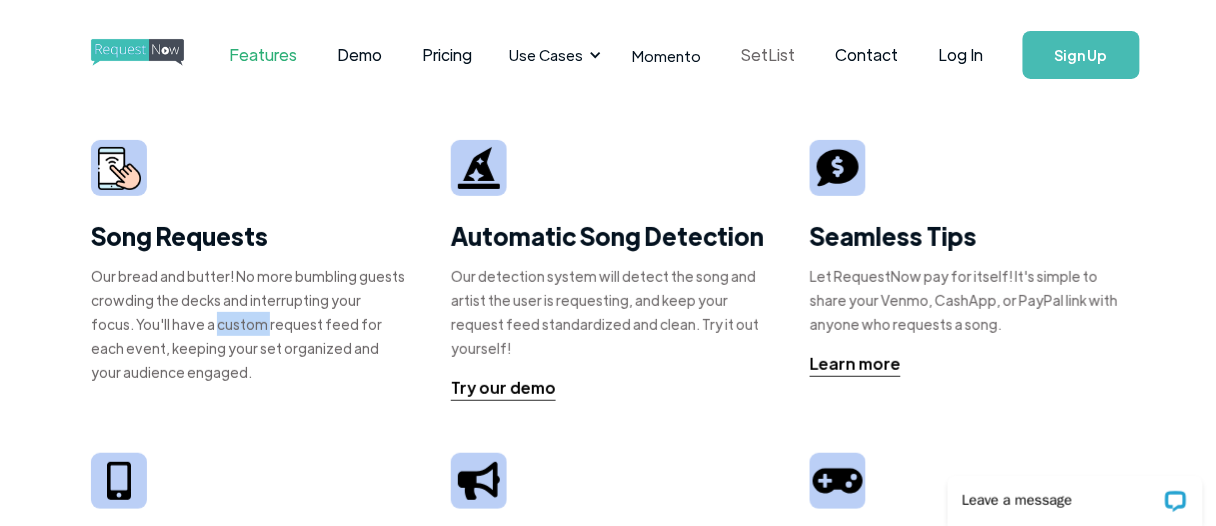click on "SetList" at bounding box center (768, 55) 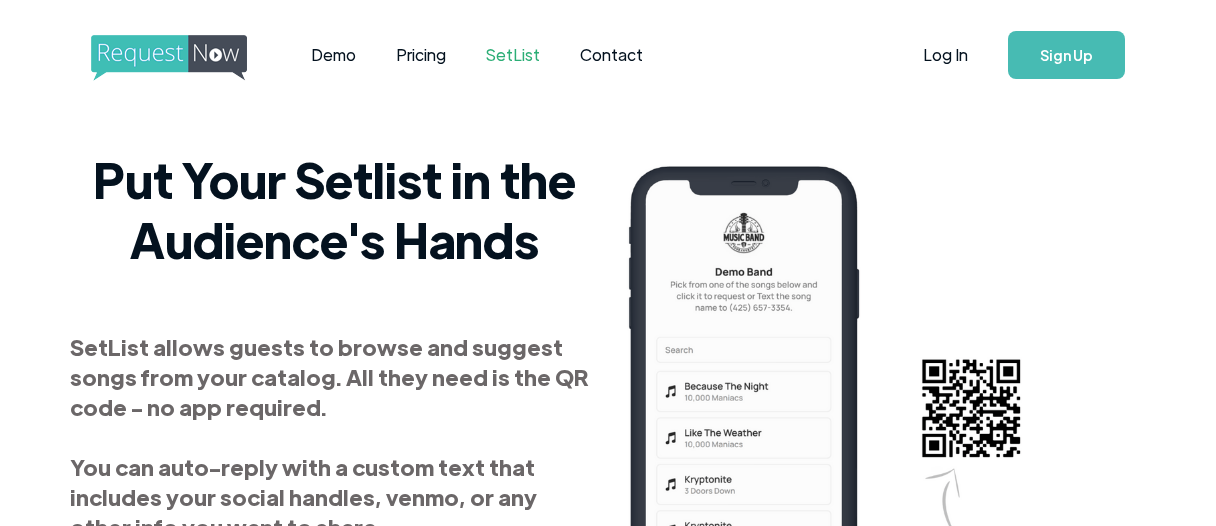 scroll, scrollTop: 0, scrollLeft: 0, axis: both 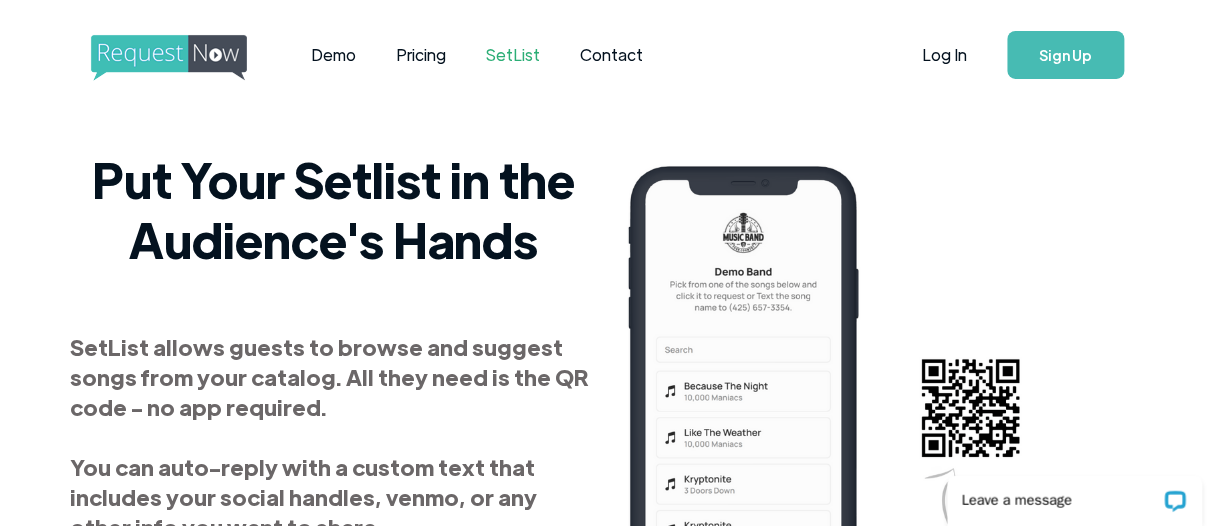 click on "Sign Up" at bounding box center [1066, 55] 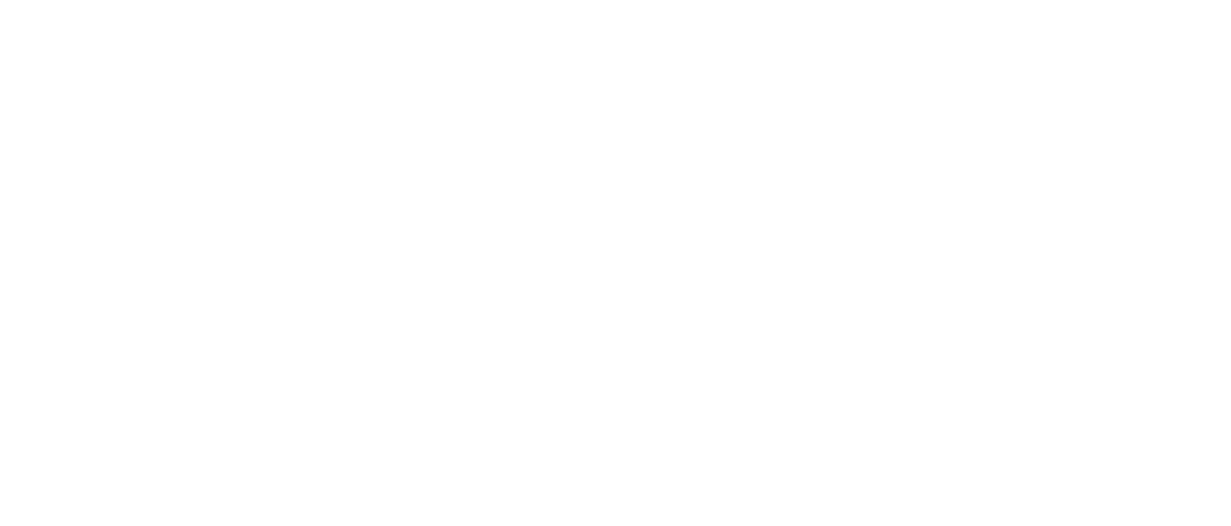scroll, scrollTop: 0, scrollLeft: 0, axis: both 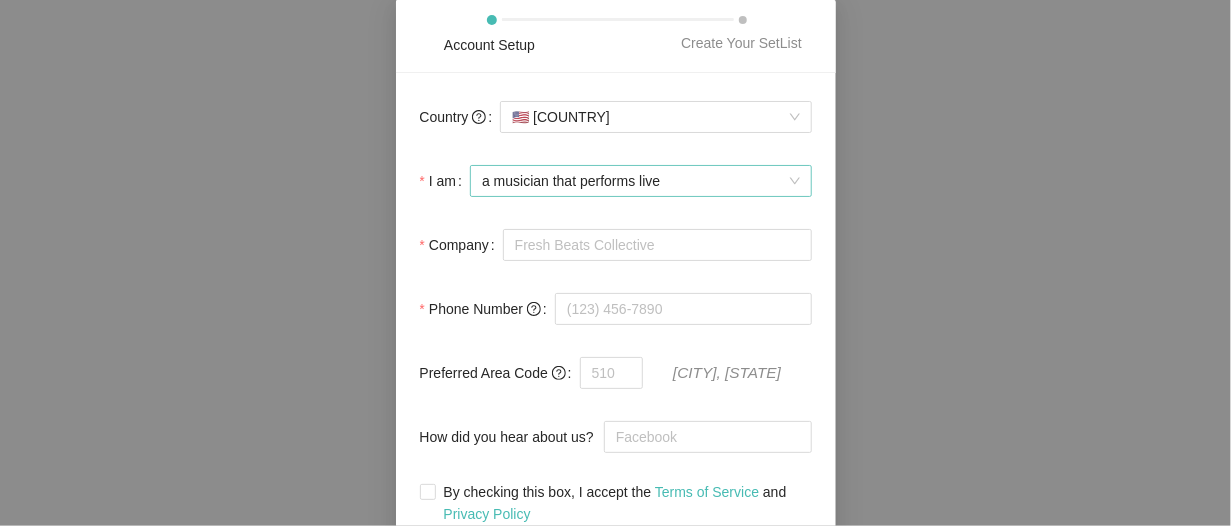 click on "a musician that performs live" at bounding box center (640, 181) 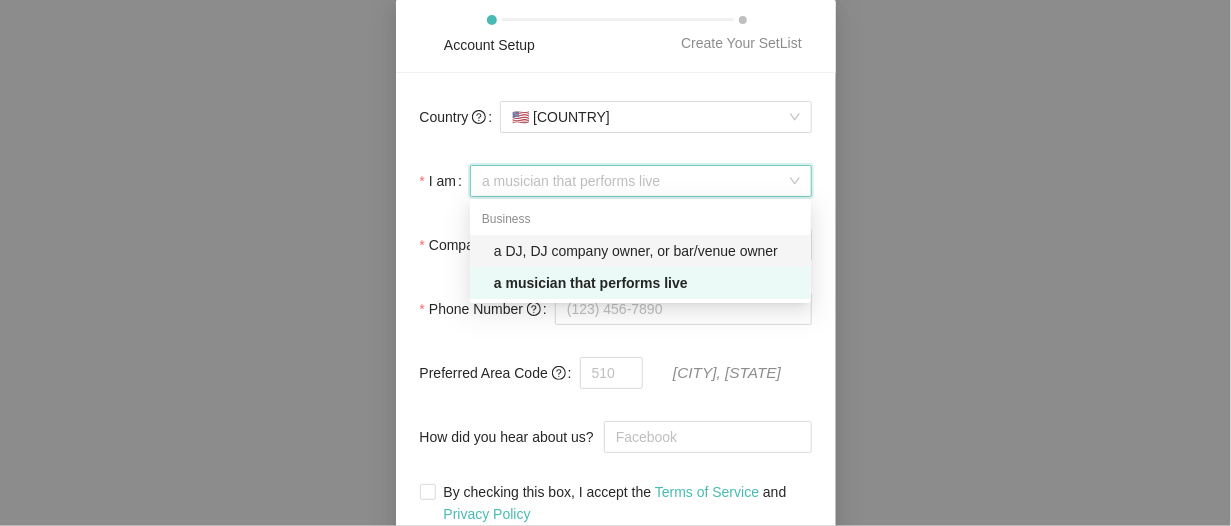 click on "a DJ, DJ company owner, or bar/venue owner" at bounding box center [646, 251] 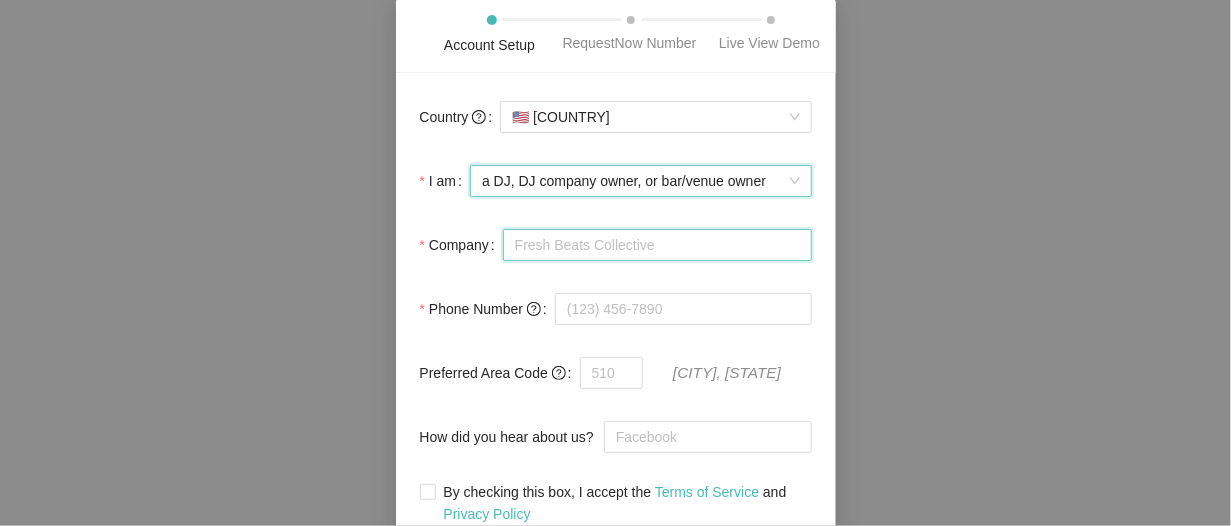 click on "Company" at bounding box center [657, 245] 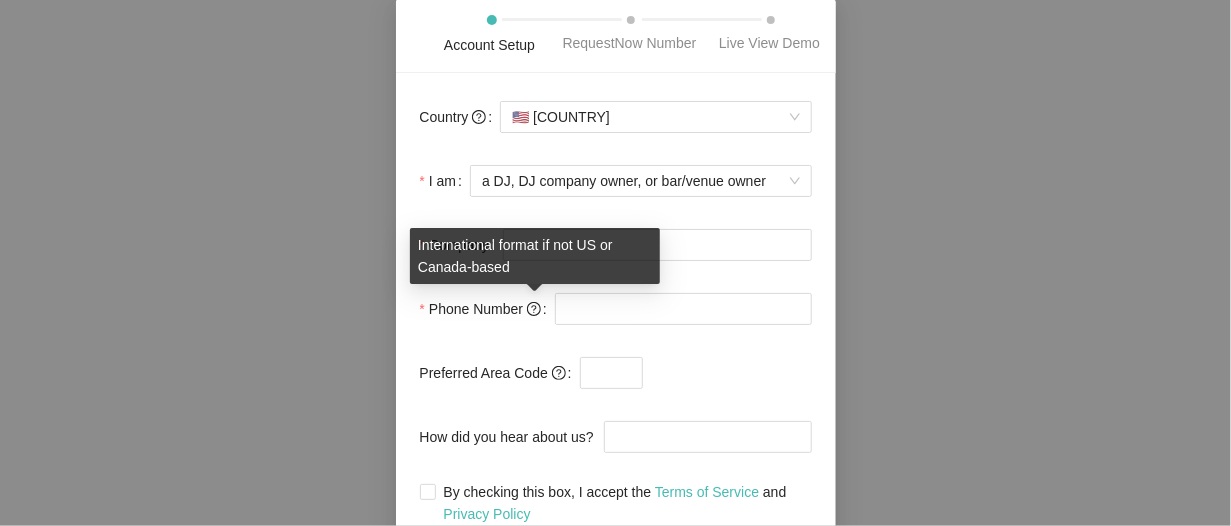 click 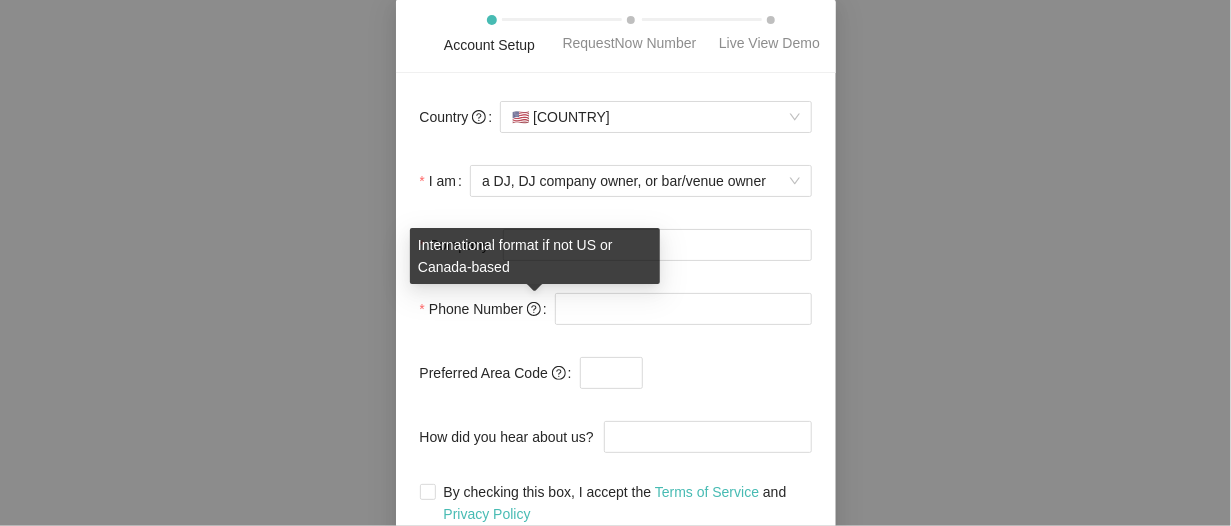 click 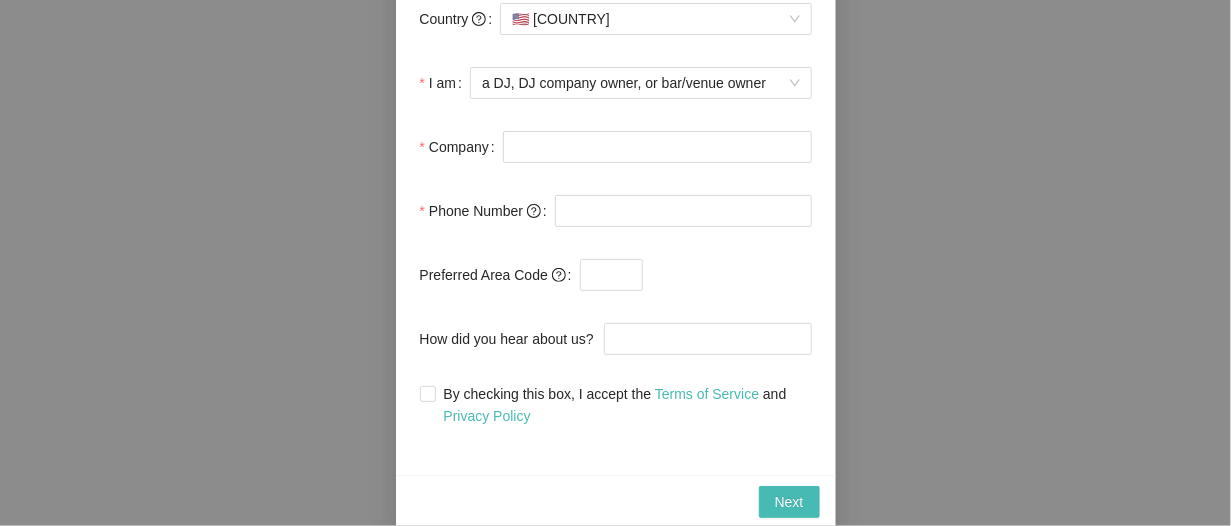 scroll, scrollTop: 0, scrollLeft: 0, axis: both 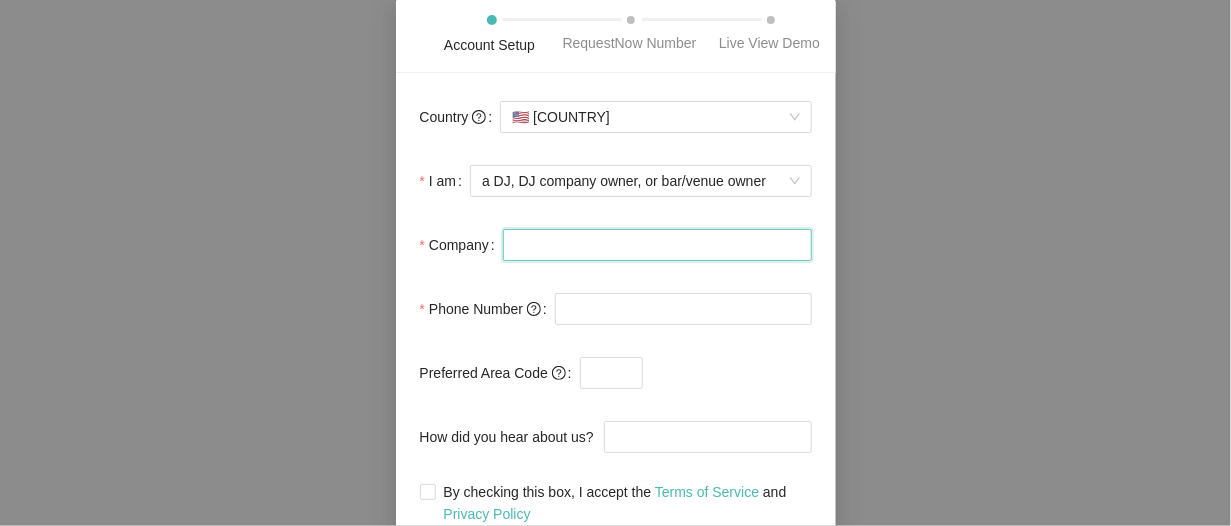 click on "Company" at bounding box center (657, 245) 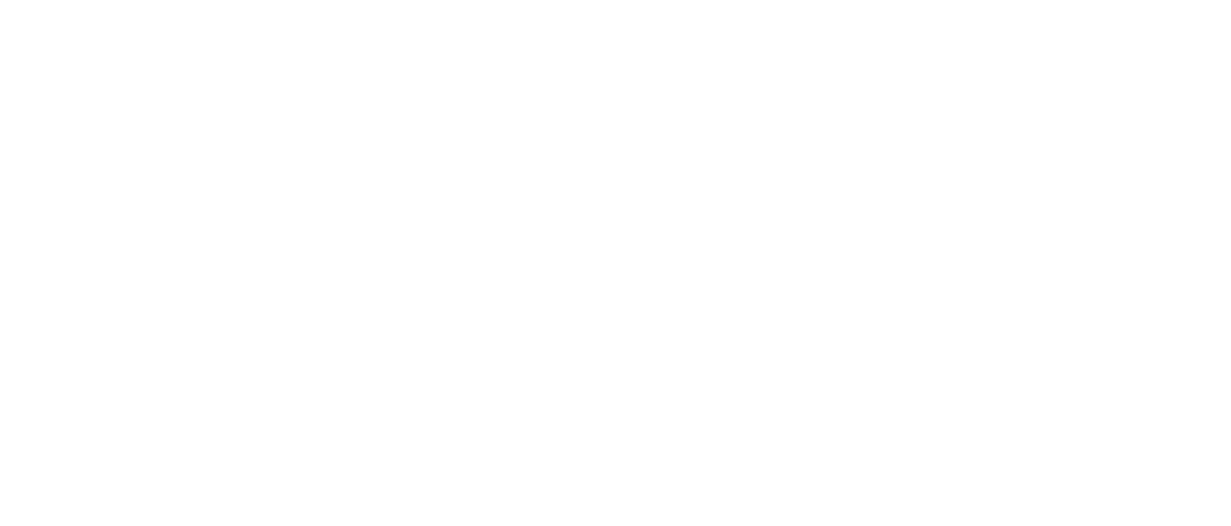 scroll, scrollTop: 0, scrollLeft: 0, axis: both 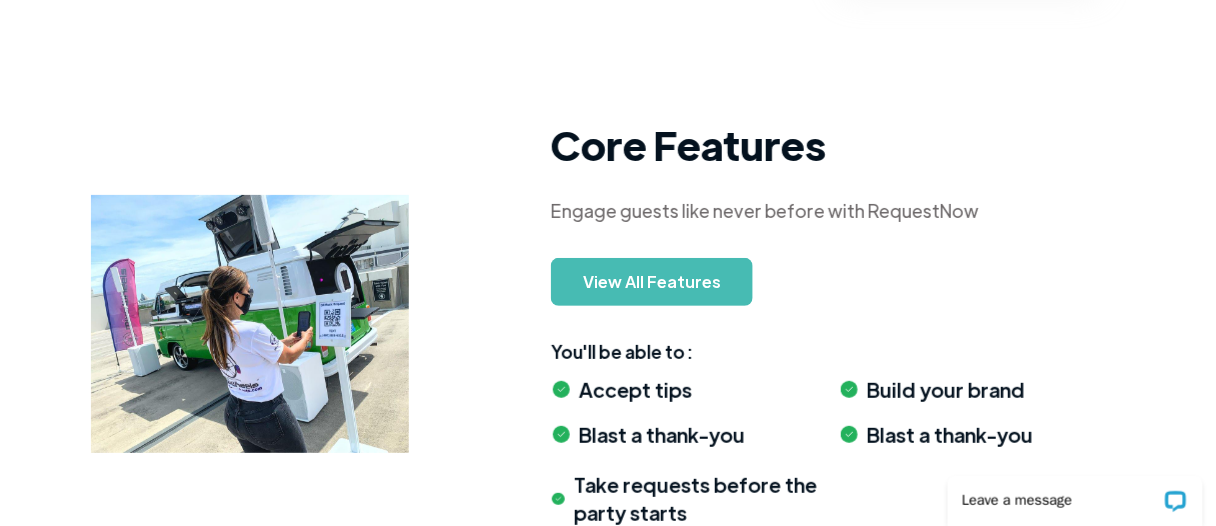 click on "View All Features" at bounding box center (652, 282) 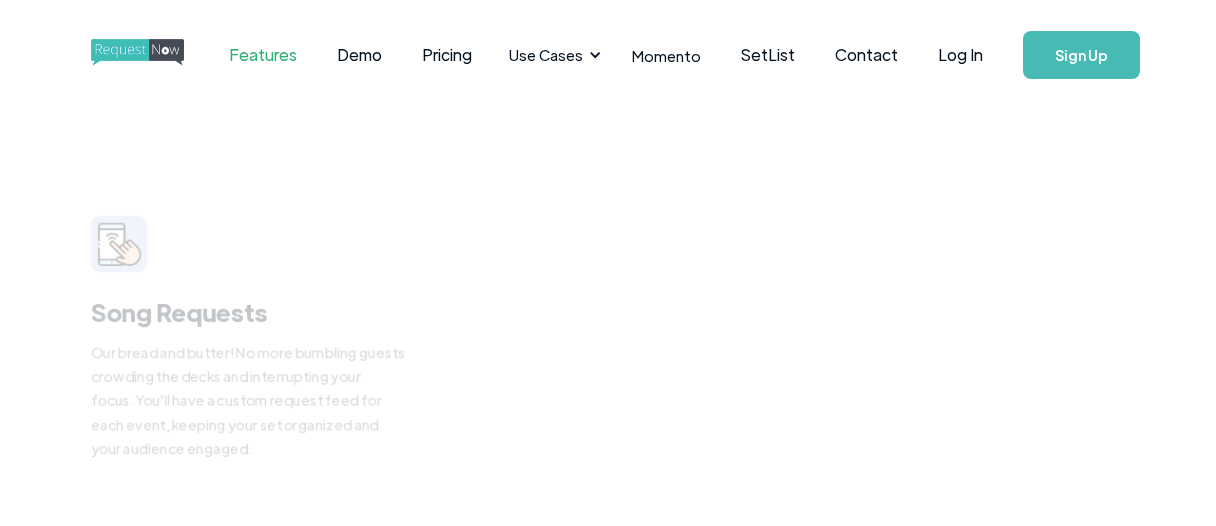 scroll, scrollTop: 0, scrollLeft: 0, axis: both 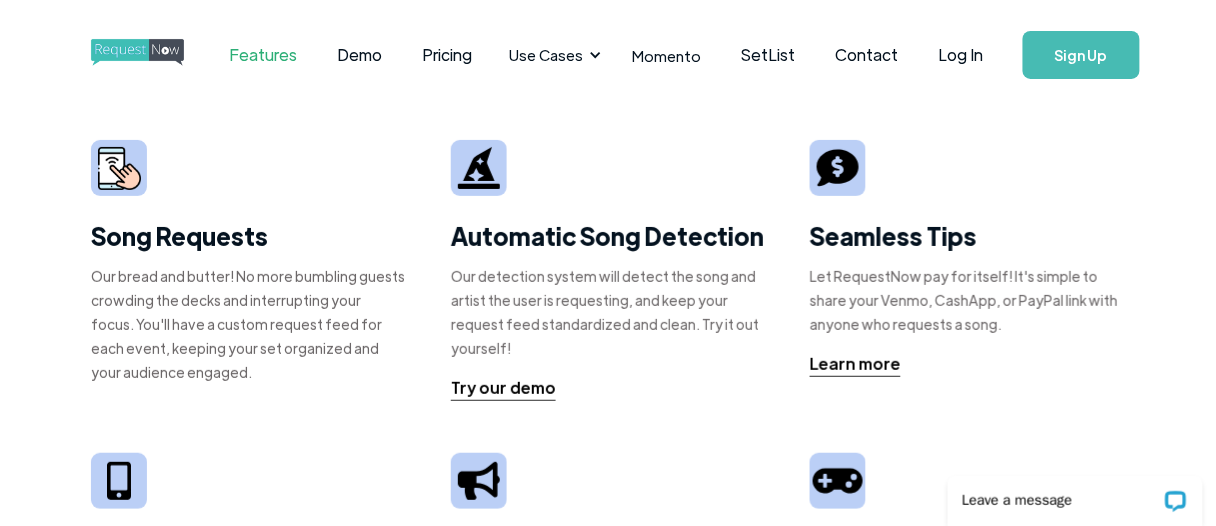 click on "Our bread and butter! No more bumbling guests crowding the decks and interrupting your focus. You'll have a custom request feed for each event, keeping your set organized and your audience engaged." at bounding box center (248, 324) 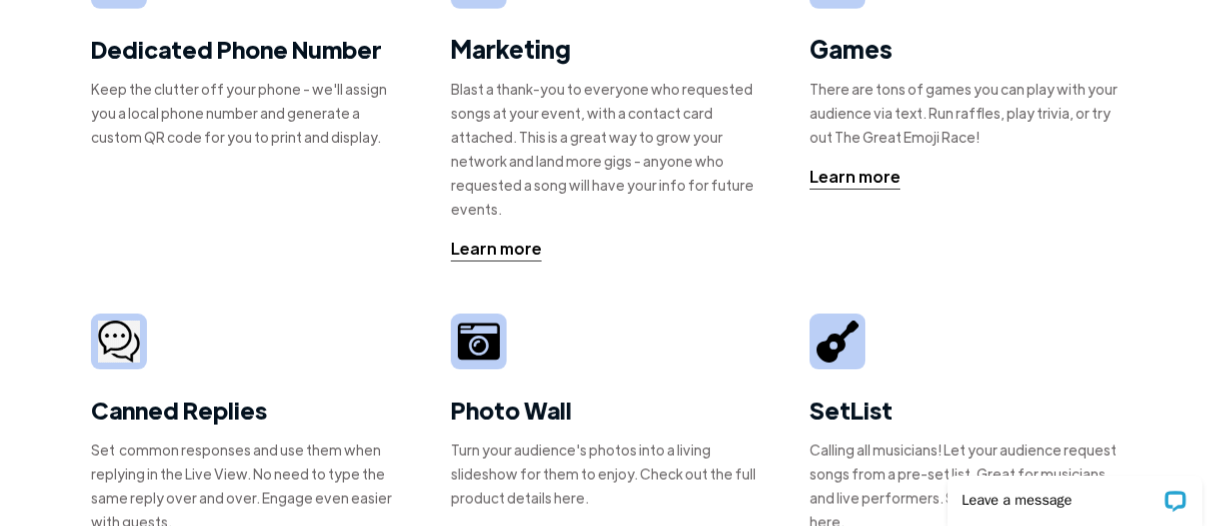 scroll, scrollTop: 600, scrollLeft: 0, axis: vertical 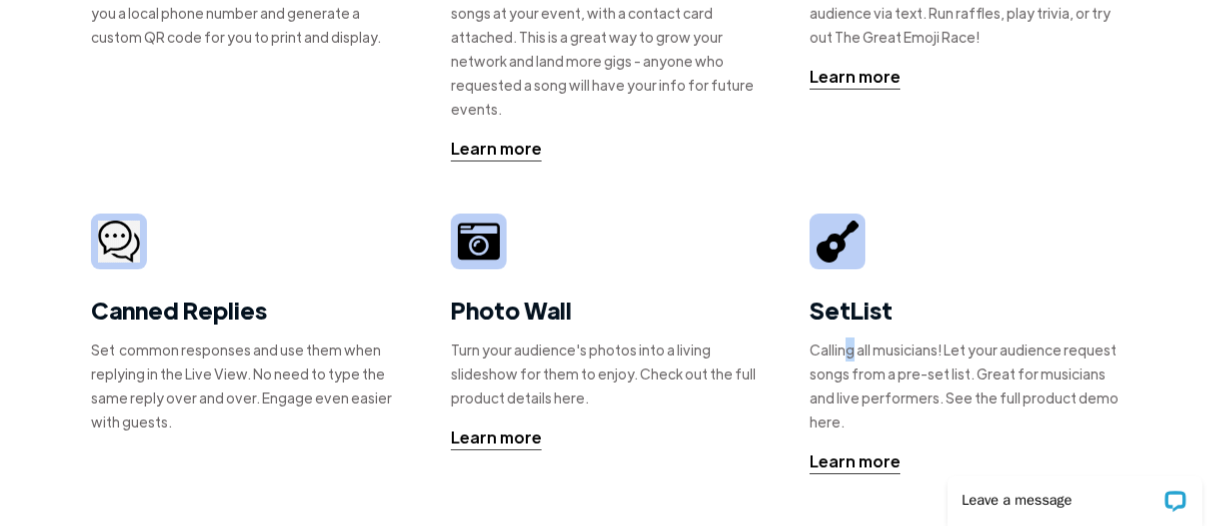 click on "Calling all musicians! Let your audience request songs from a pre-set list. Great for musicians and live performers. See the full product demo here." at bounding box center (967, 386) 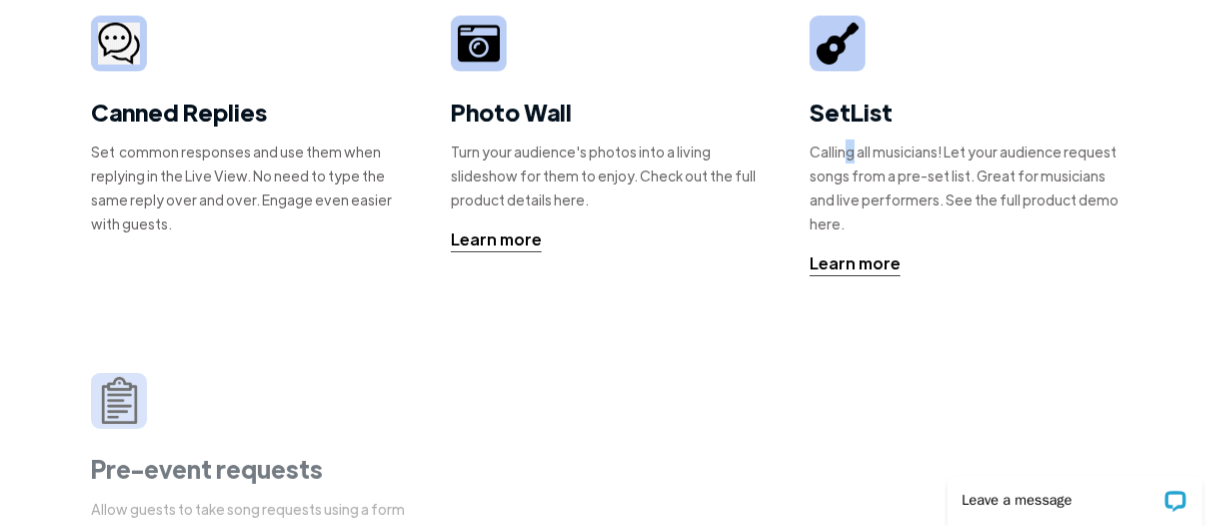 scroll, scrollTop: 800, scrollLeft: 0, axis: vertical 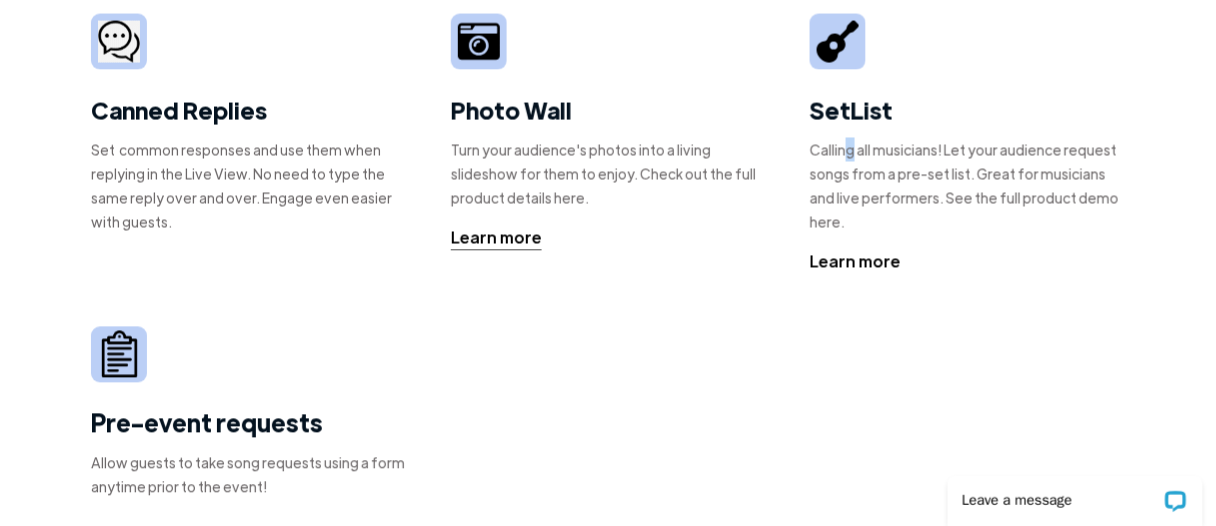 click on "Learn more" at bounding box center (855, 262) 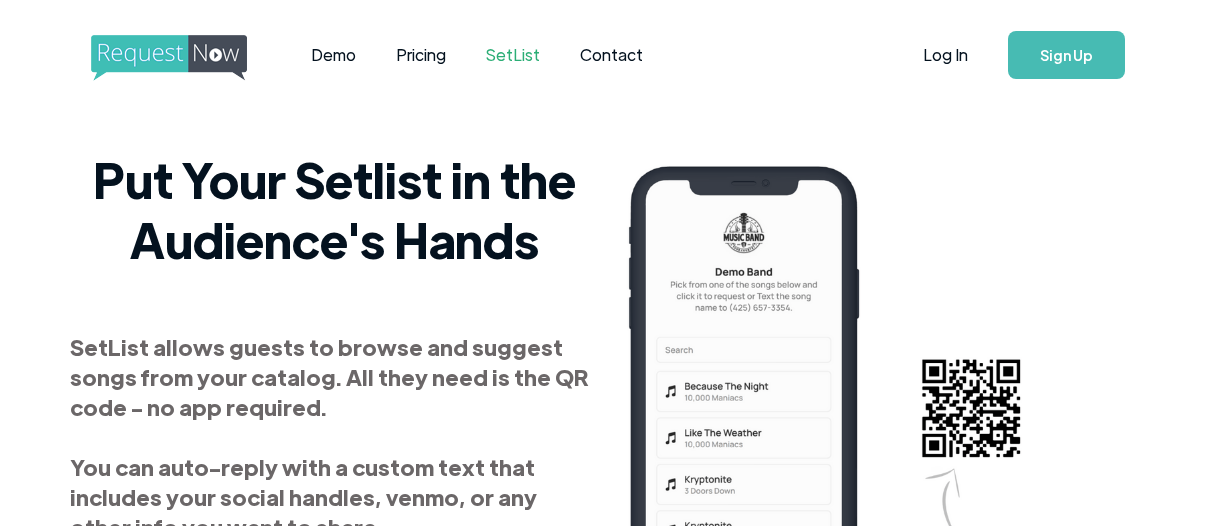 scroll, scrollTop: 0, scrollLeft: 0, axis: both 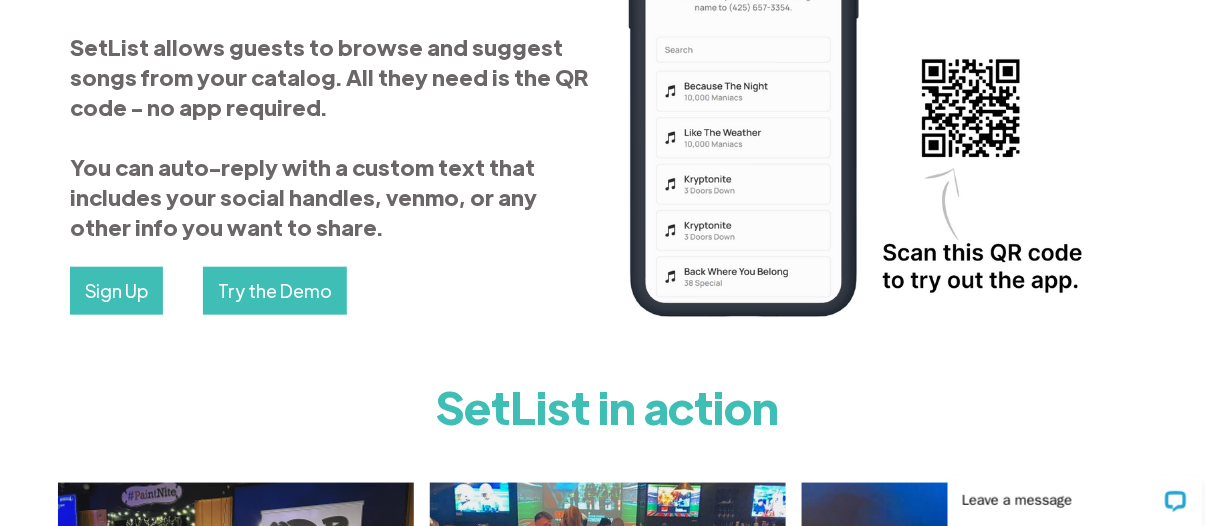 click on "Try the Demo" at bounding box center (275, 291) 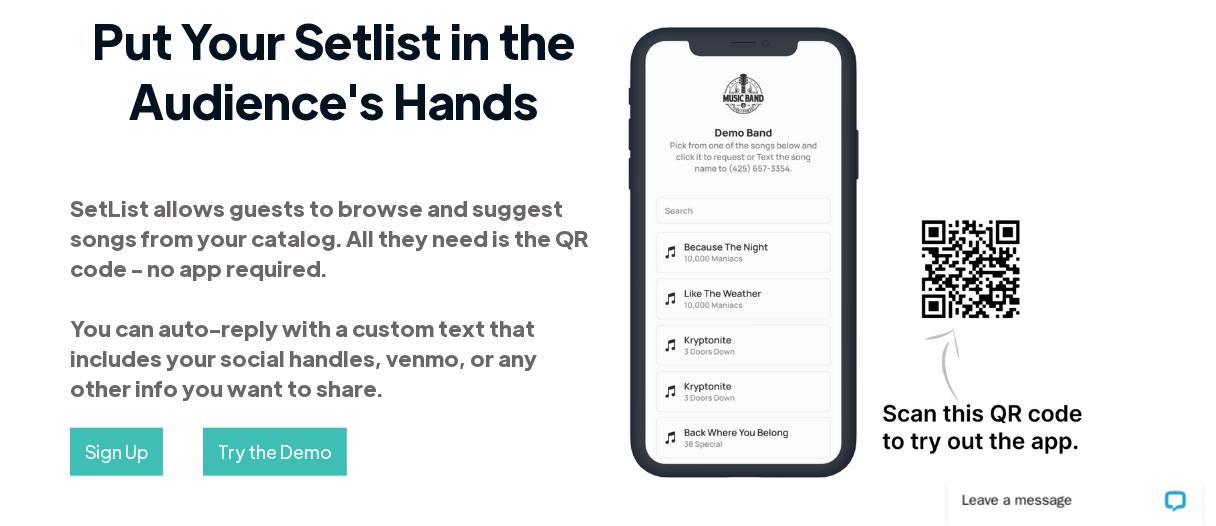 scroll, scrollTop: 0, scrollLeft: 0, axis: both 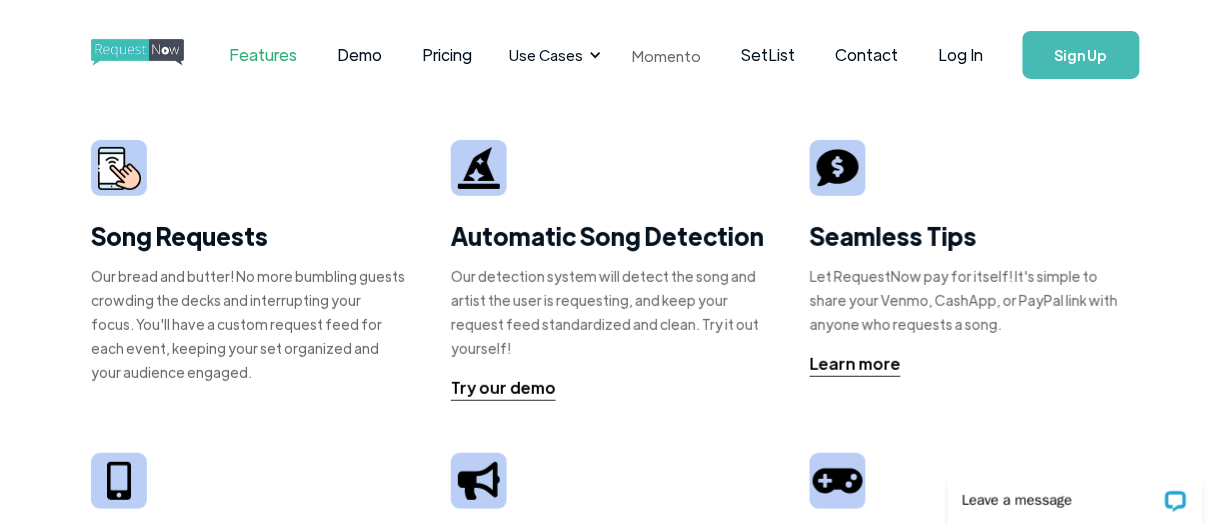 click on "Momento" at bounding box center (666, 55) 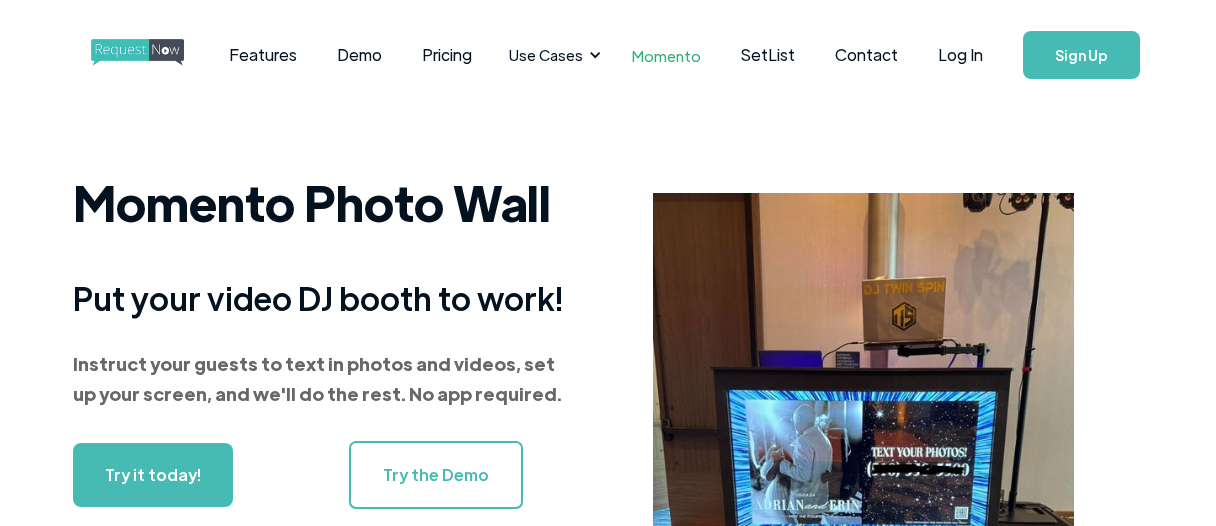 scroll, scrollTop: 0, scrollLeft: 0, axis: both 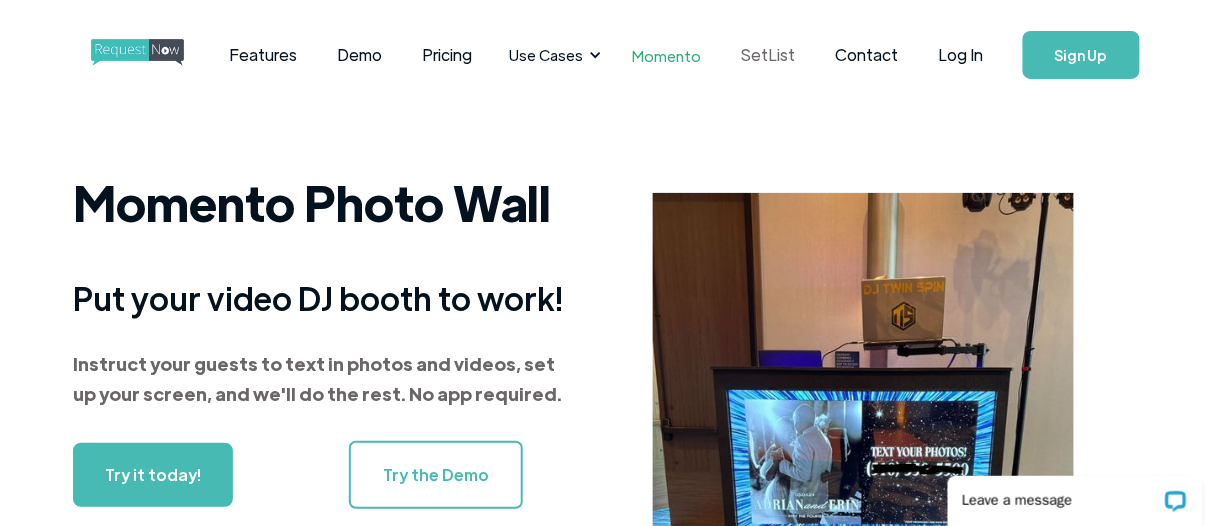 click on "SetList" at bounding box center (768, 55) 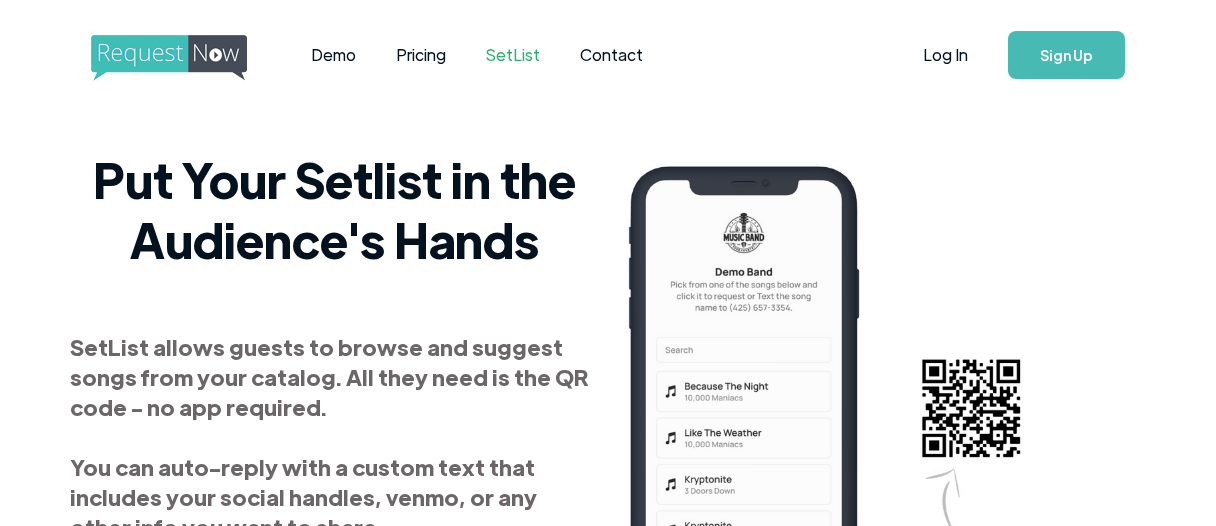scroll, scrollTop: 0, scrollLeft: 0, axis: both 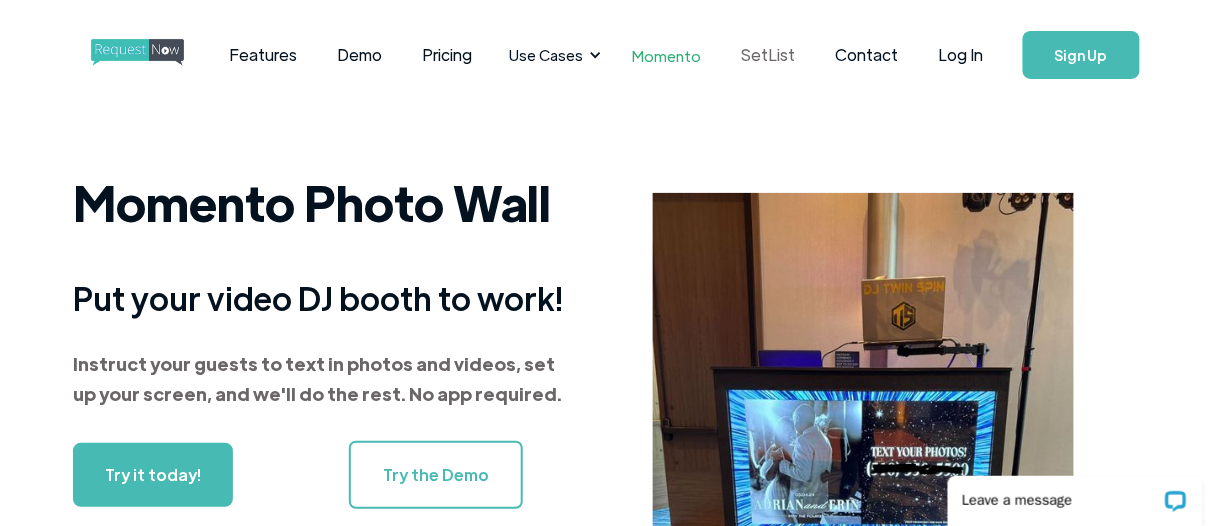 click on "SetList" at bounding box center [768, 55] 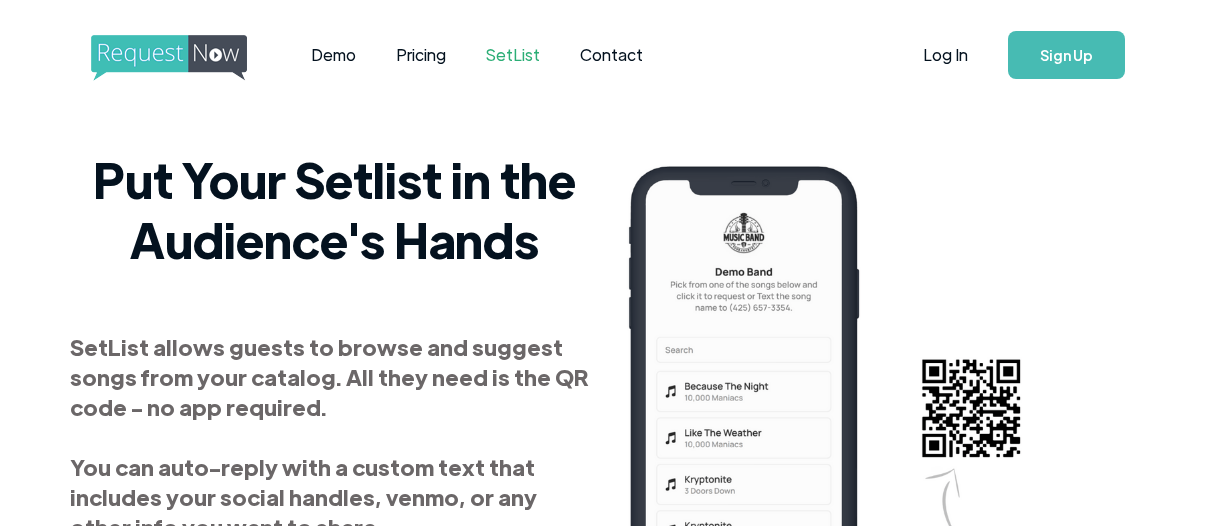 scroll, scrollTop: 0, scrollLeft: 0, axis: both 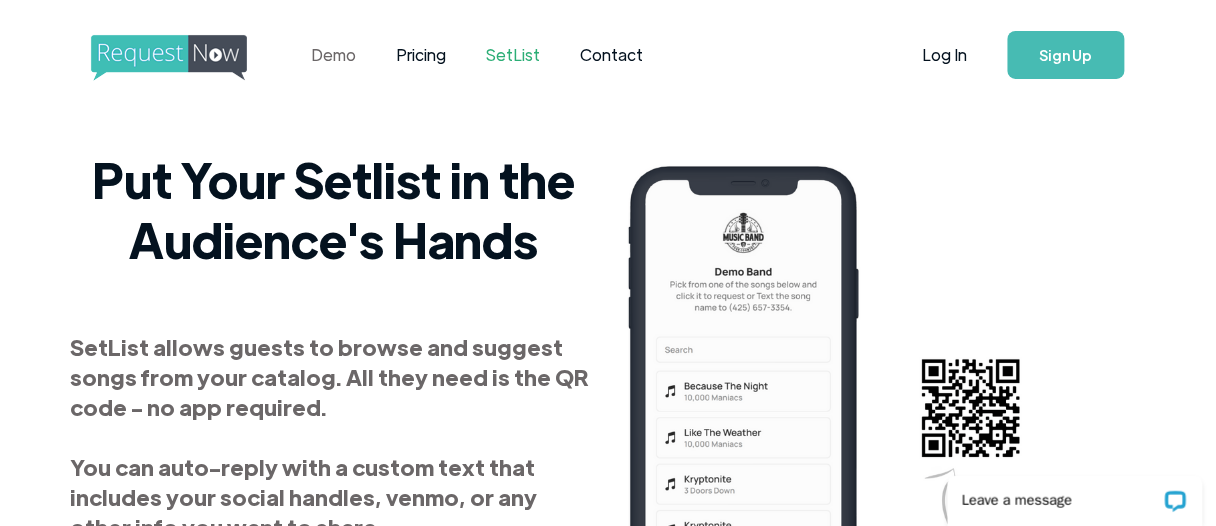 click on "Demo" at bounding box center [333, 55] 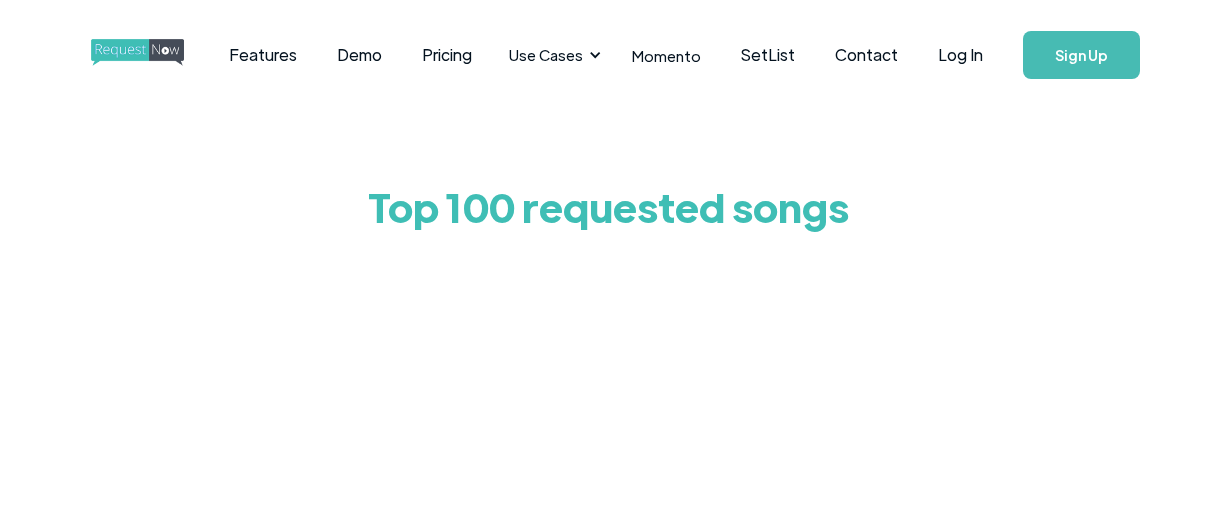 scroll, scrollTop: 0, scrollLeft: 0, axis: both 